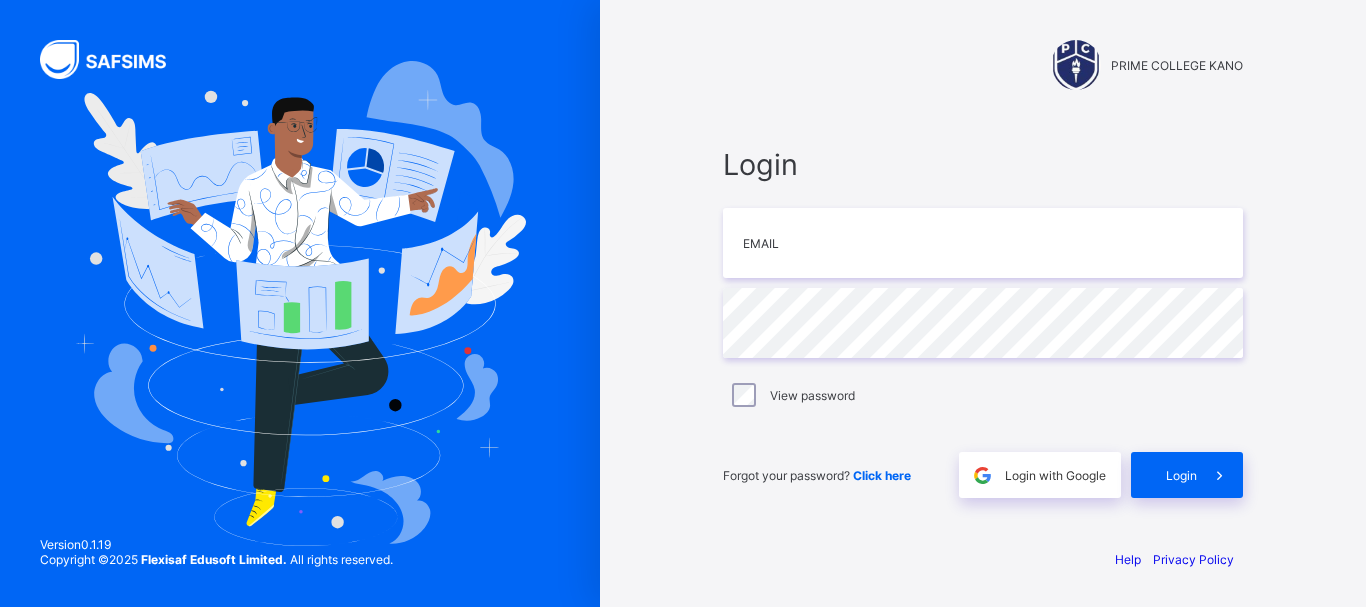 scroll, scrollTop: 0, scrollLeft: 0, axis: both 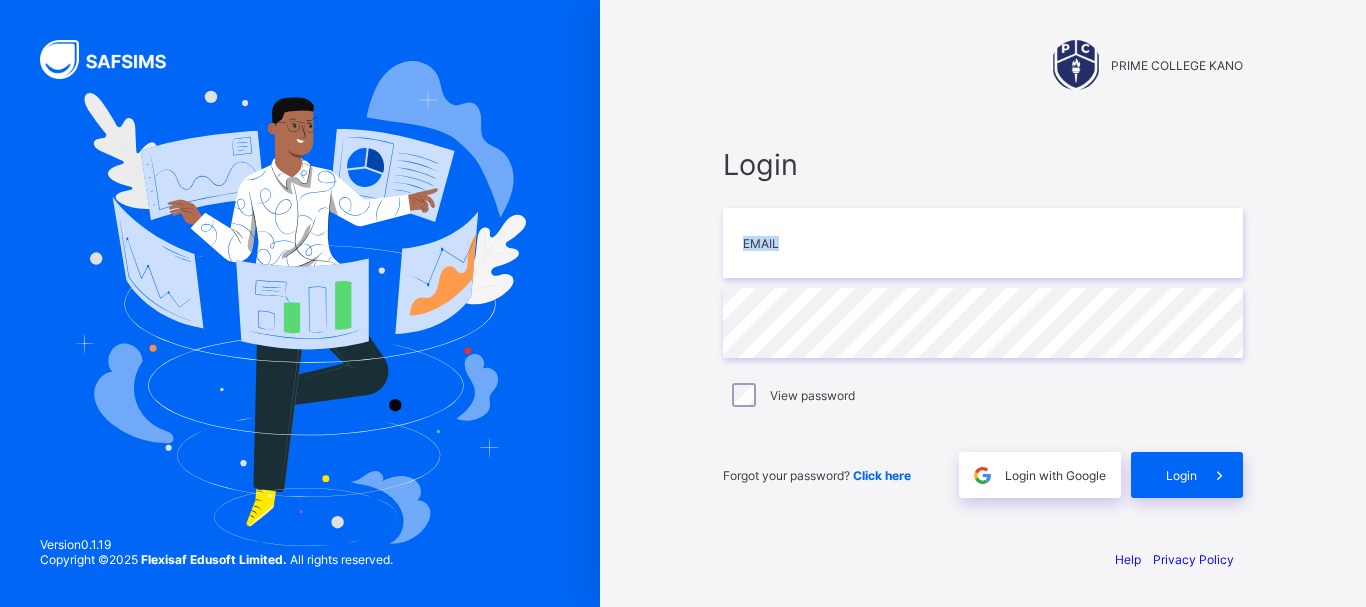 drag, startPoint x: 0, startPoint y: 0, endPoint x: 1365, endPoint y: 331, distance: 1404.559 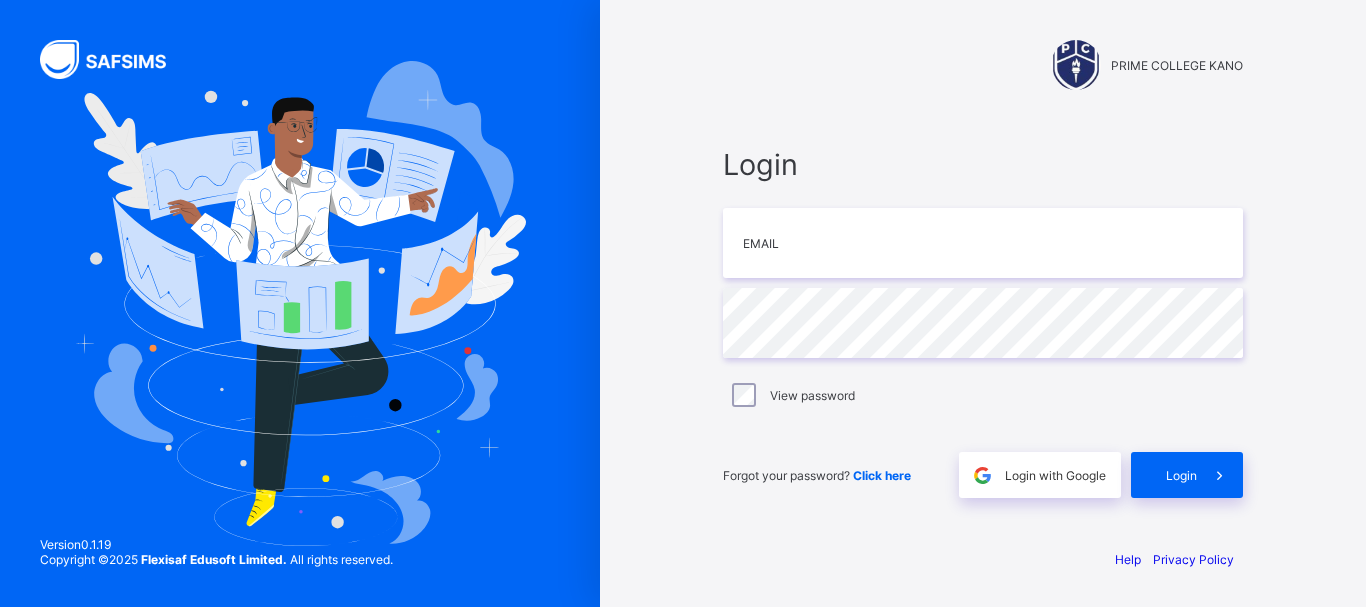 scroll, scrollTop: 0, scrollLeft: 0, axis: both 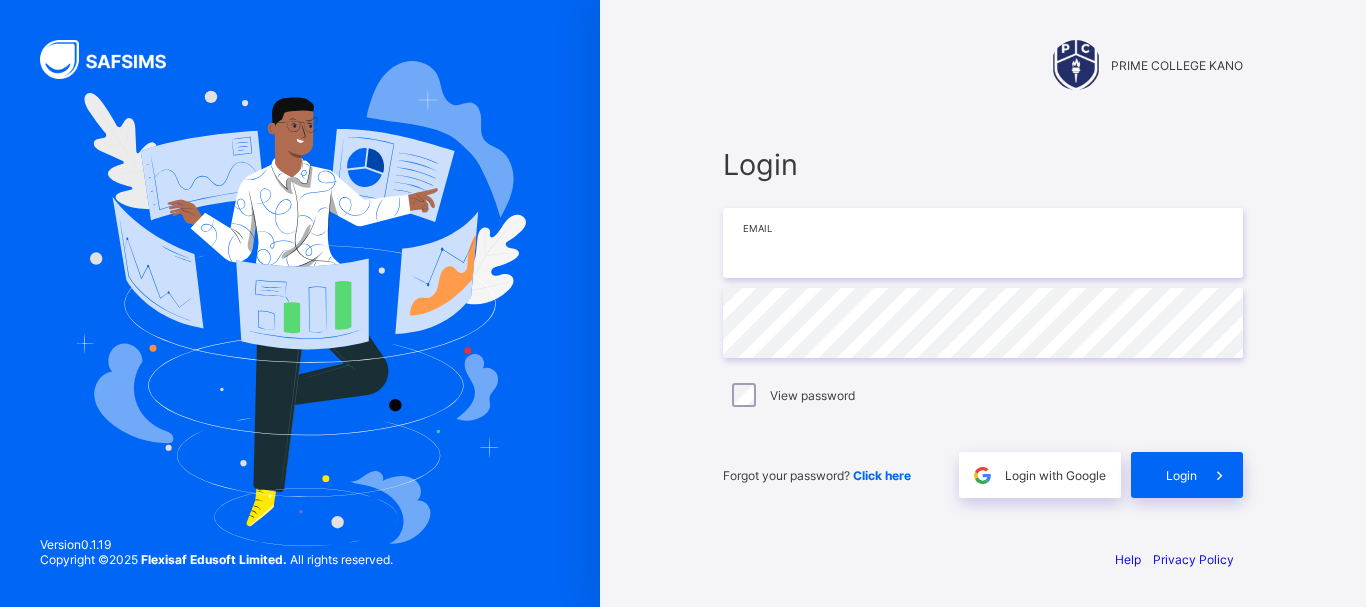 click at bounding box center [983, 243] 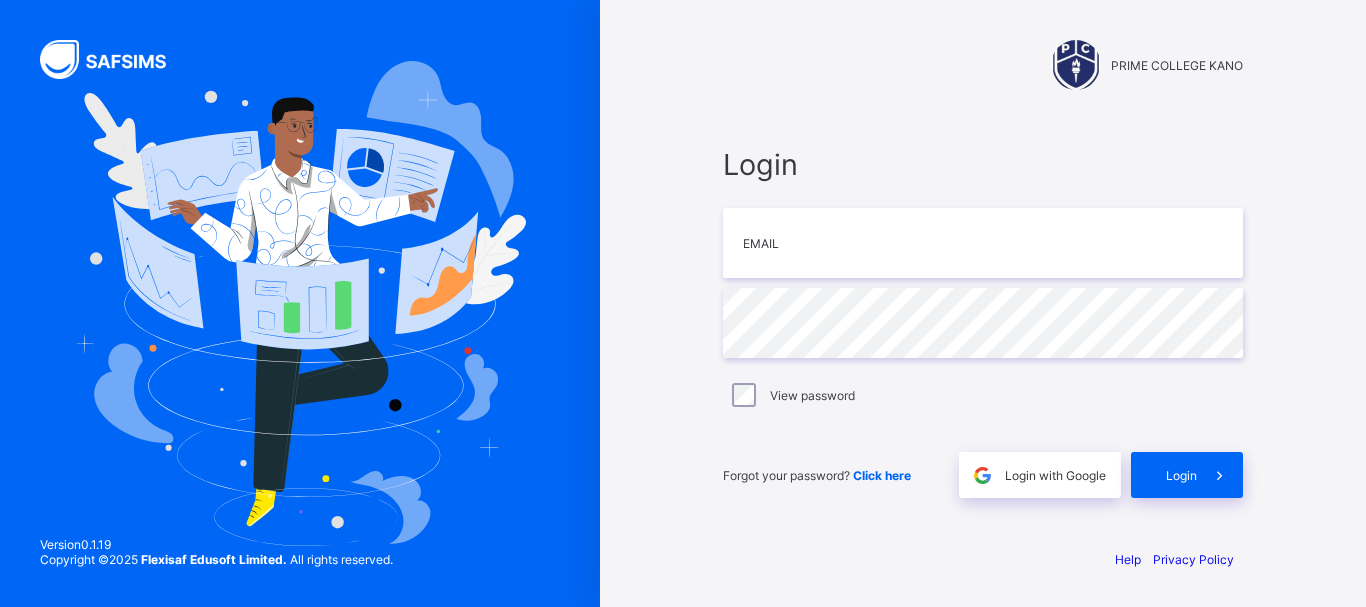 click on "Login Email Password View password Forgot your password?   Click here Login with Google Login" at bounding box center [983, 322] 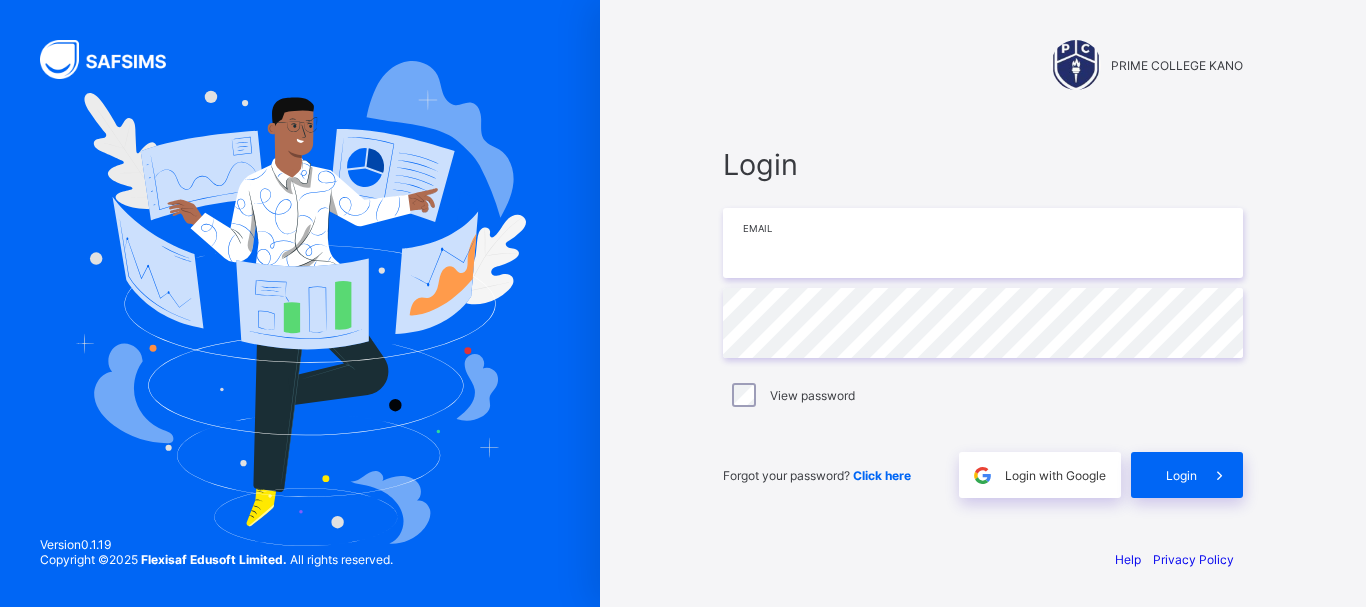 click at bounding box center (983, 243) 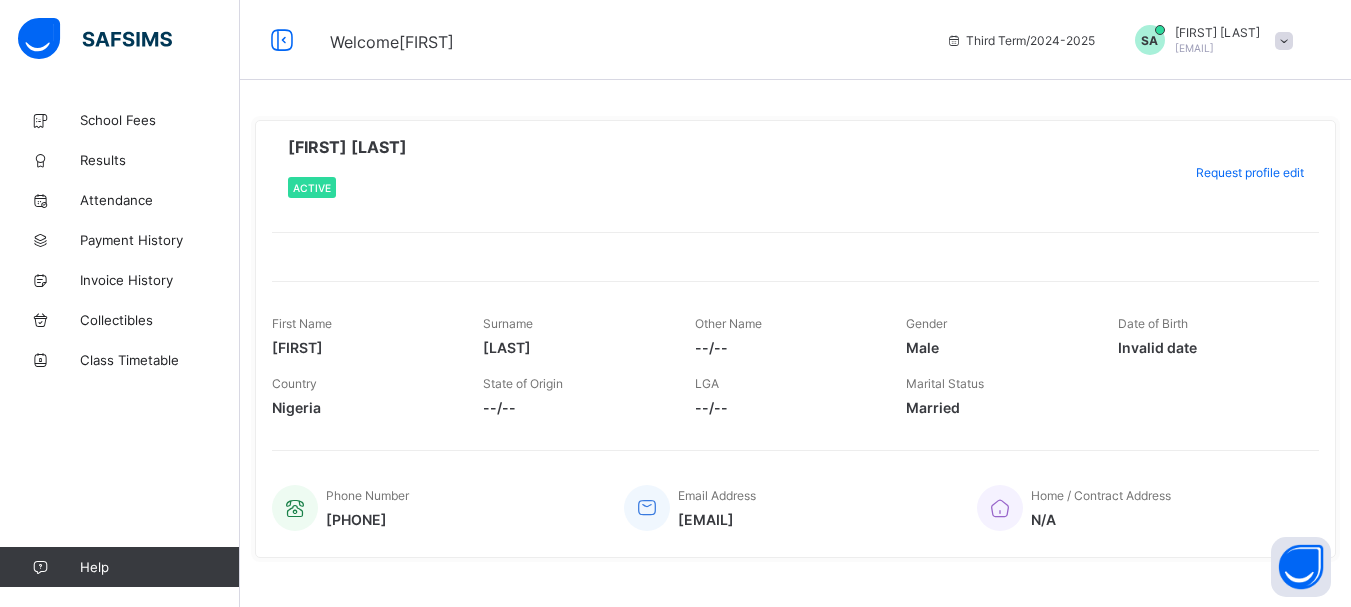 scroll, scrollTop: 0, scrollLeft: 0, axis: both 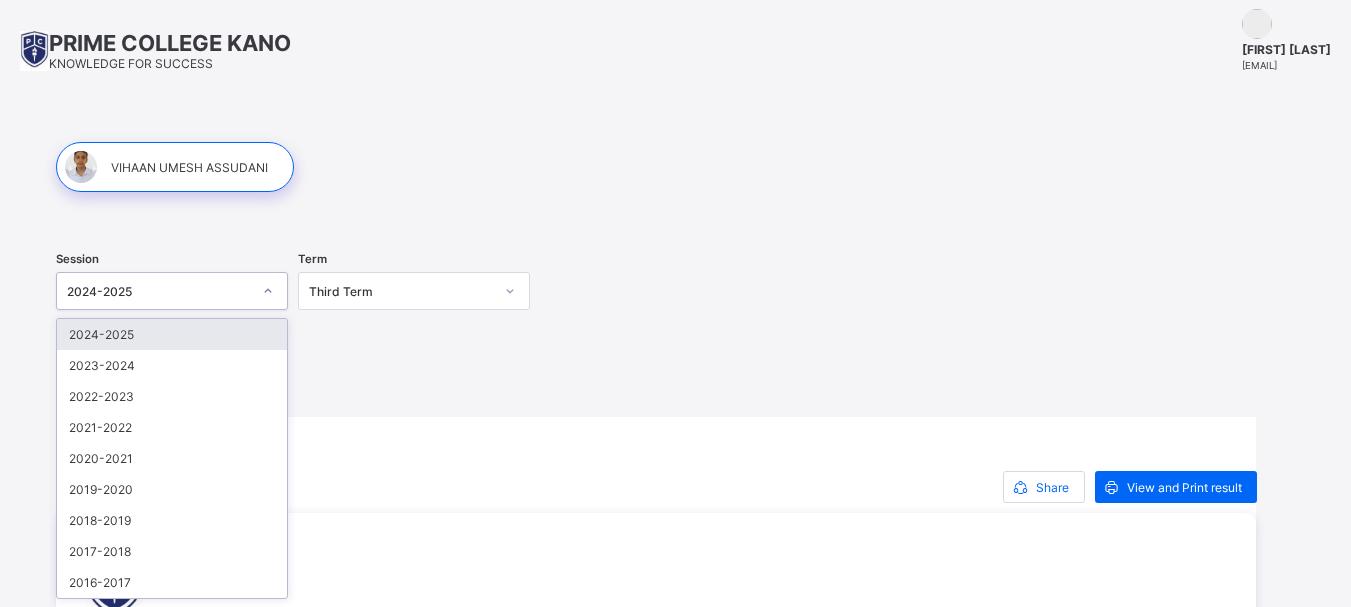 click on "2024-2025" at bounding box center [172, 334] 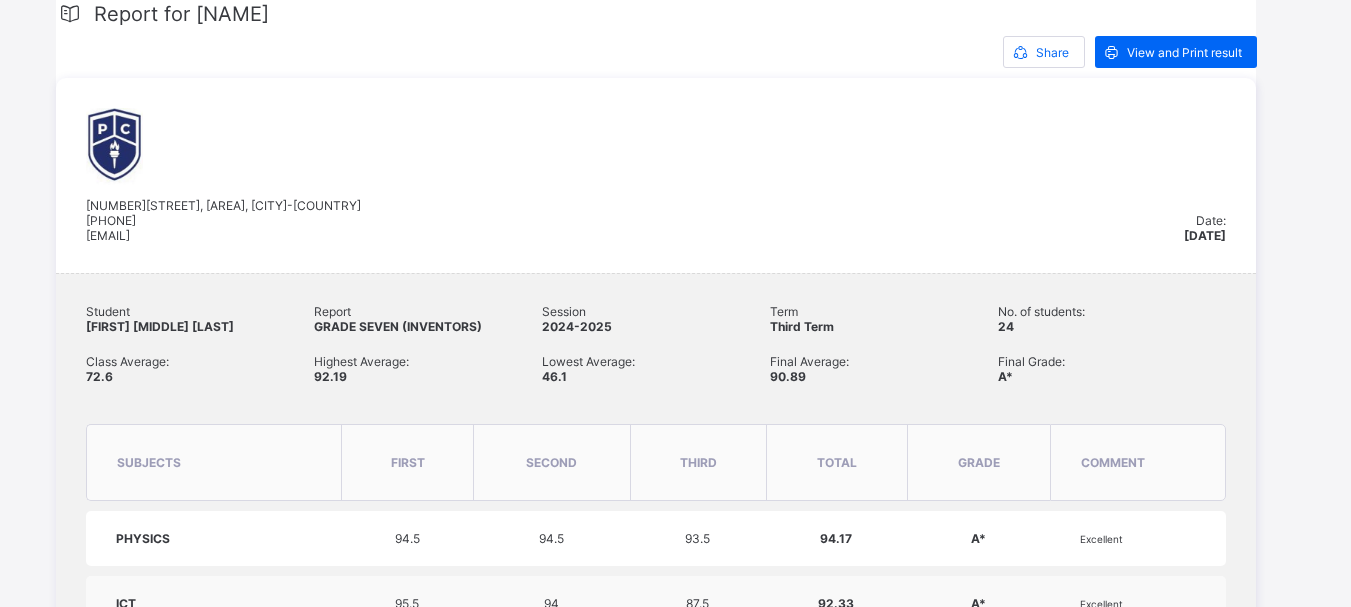 scroll, scrollTop: 481, scrollLeft: 0, axis: vertical 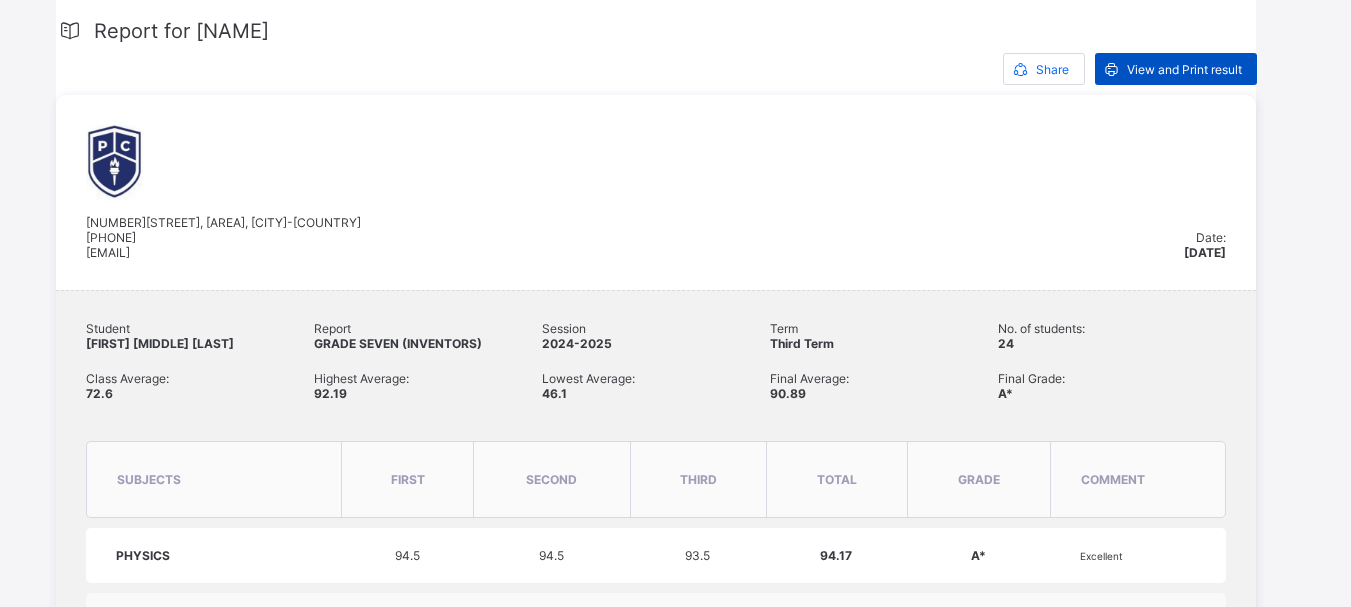 click on "View and Print result" at bounding box center (1176, 69) 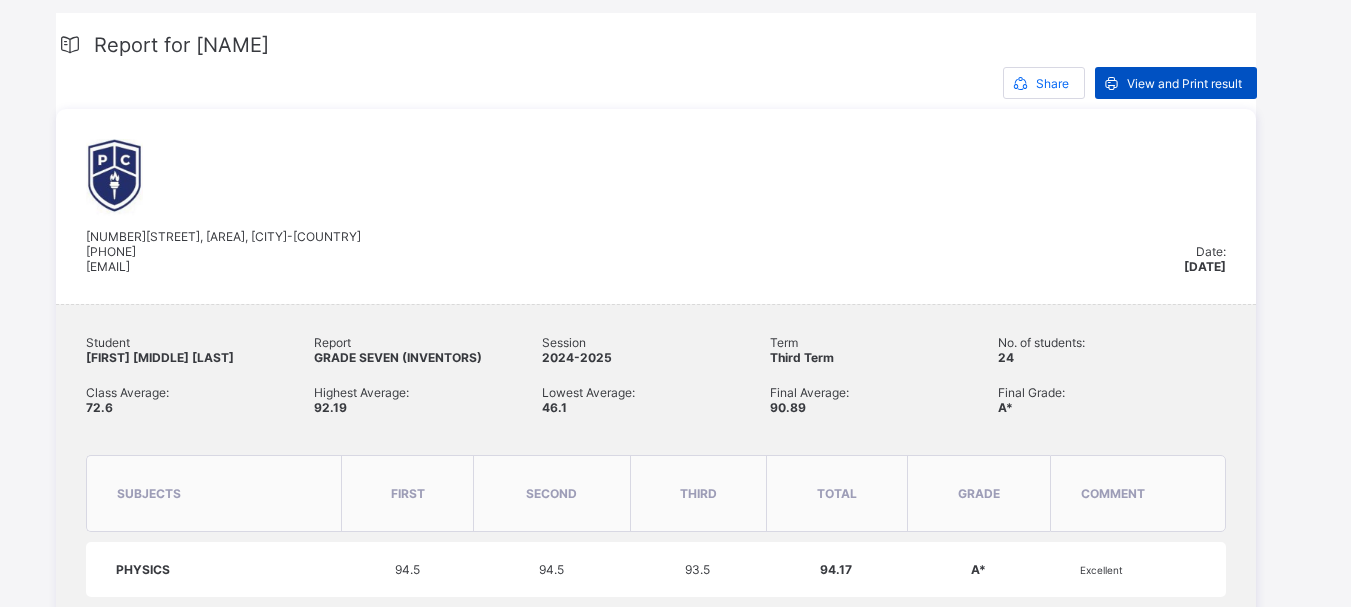 scroll, scrollTop: 459, scrollLeft: 0, axis: vertical 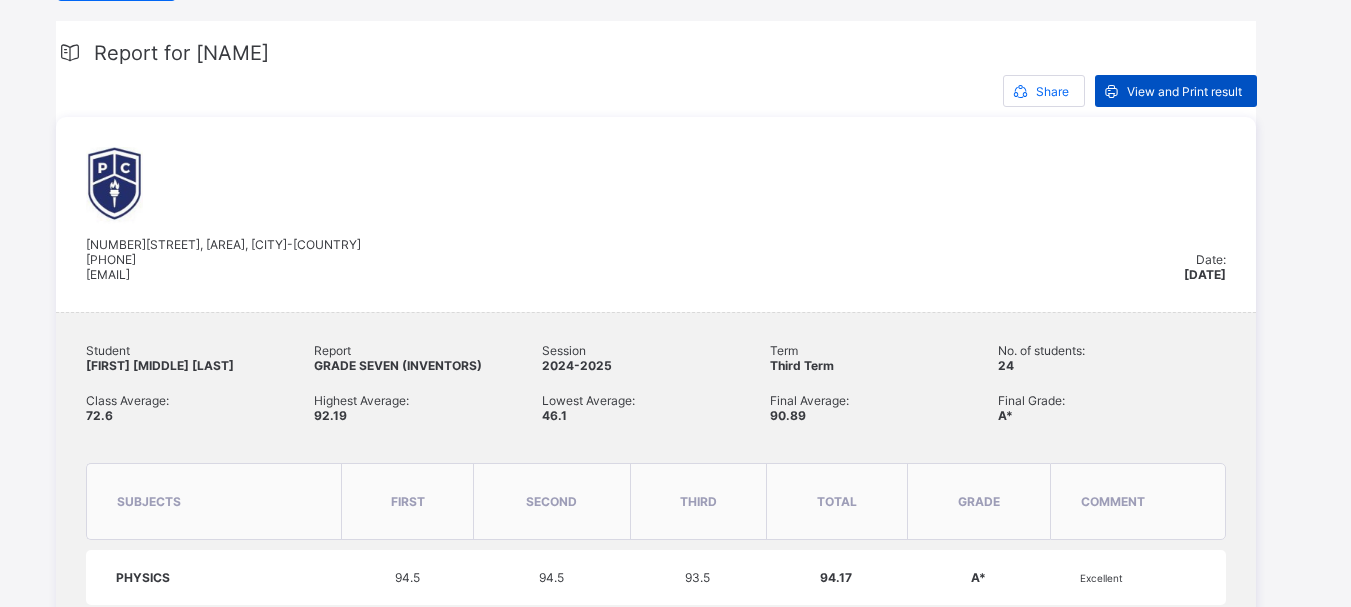 click on "View and Print result" at bounding box center [1184, 91] 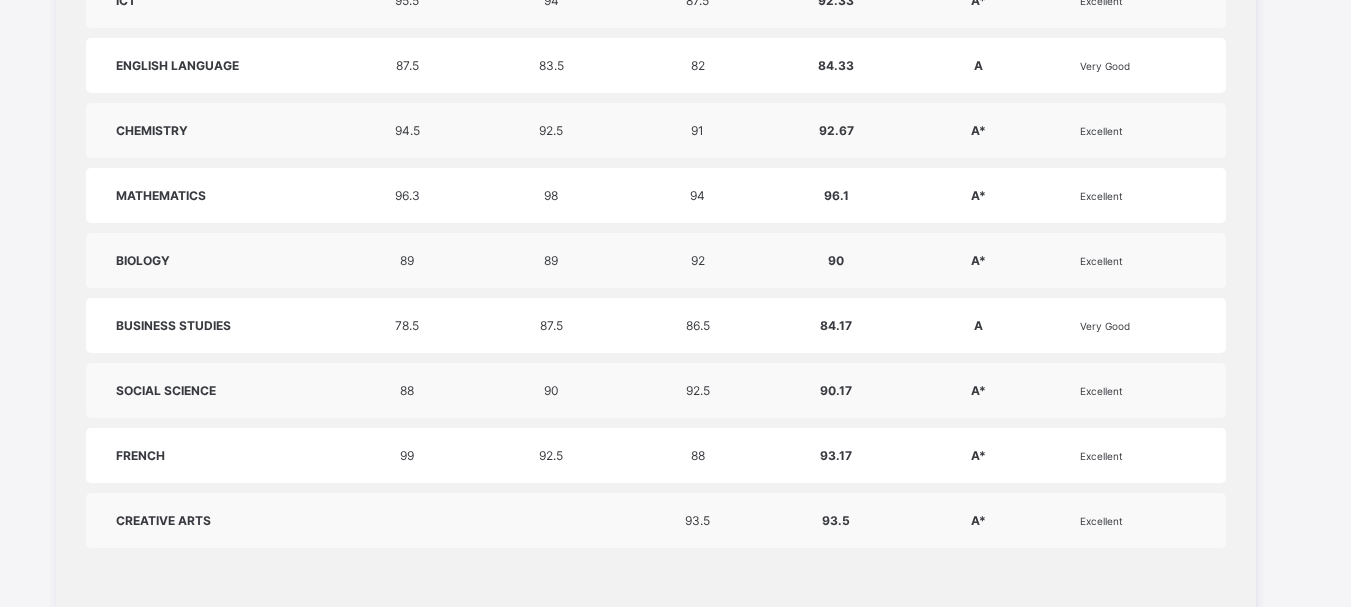 scroll, scrollTop: 1096, scrollLeft: 0, axis: vertical 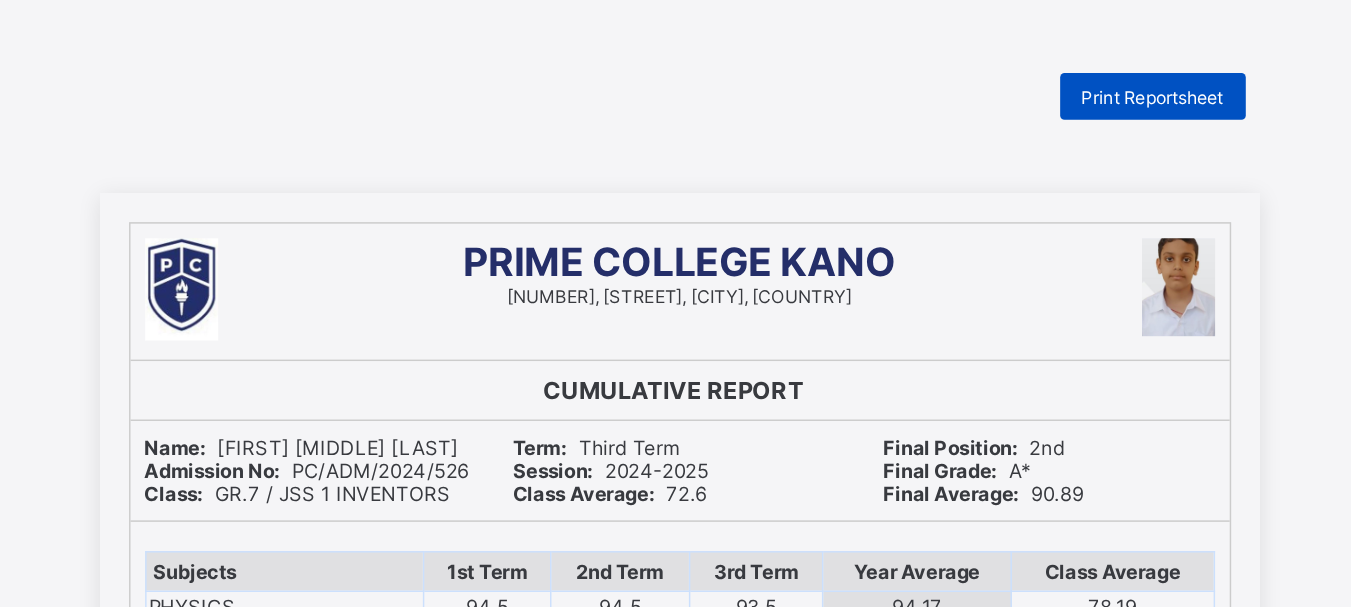 click on "Print Reportsheet" at bounding box center [999, 66] 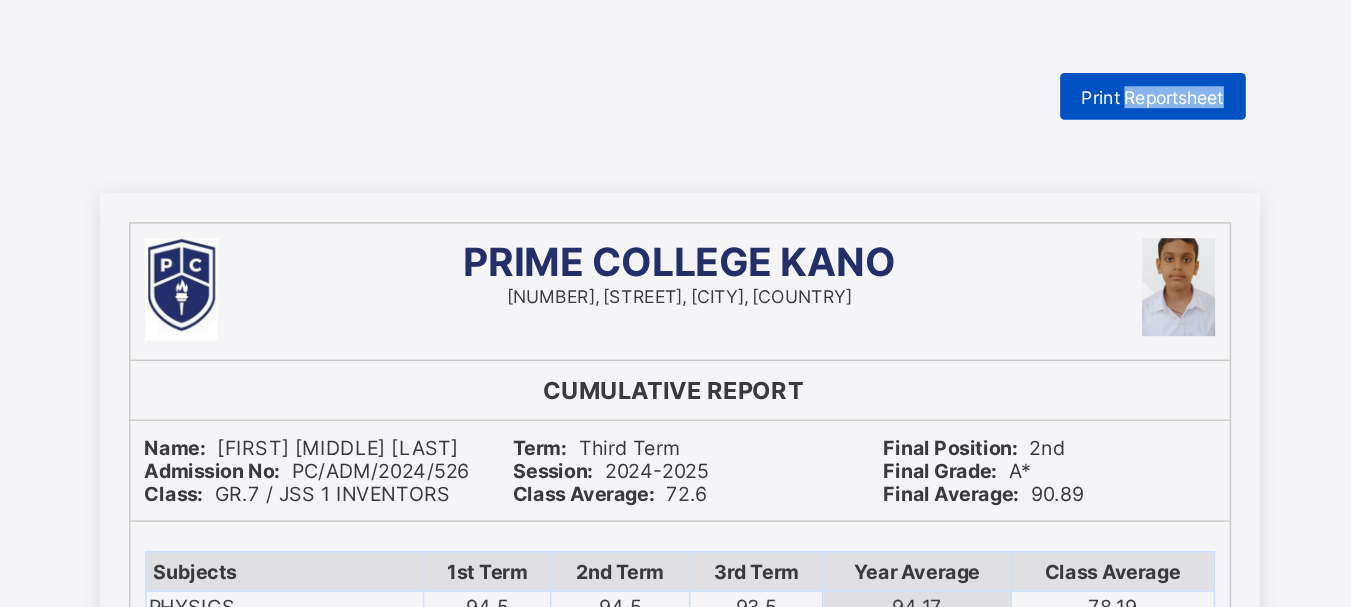 click on "Print Reportsheet" at bounding box center (999, 66) 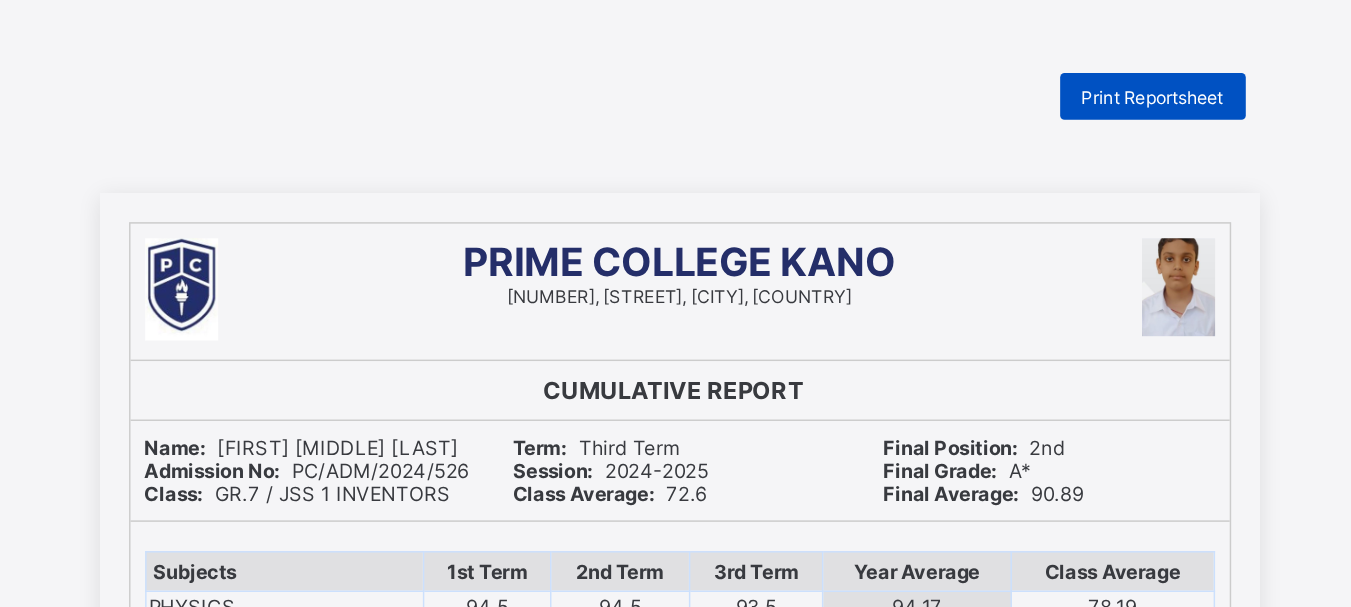 click on "Print Reportsheet" at bounding box center [999, 66] 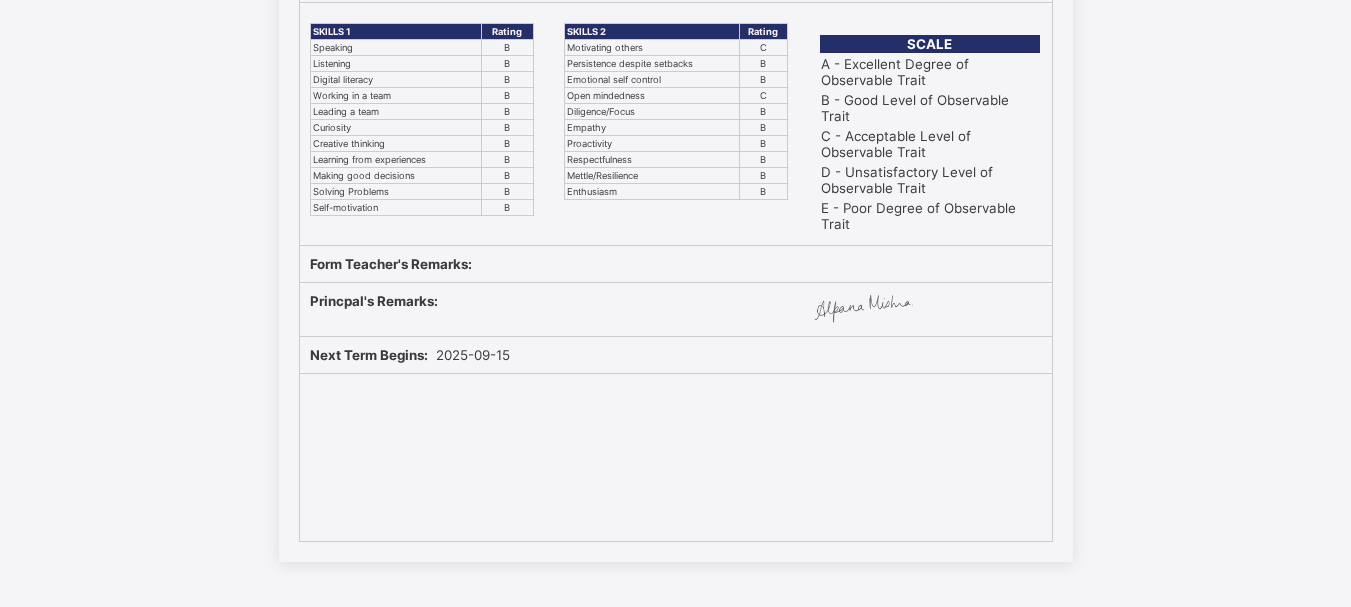 scroll, scrollTop: 685, scrollLeft: 0, axis: vertical 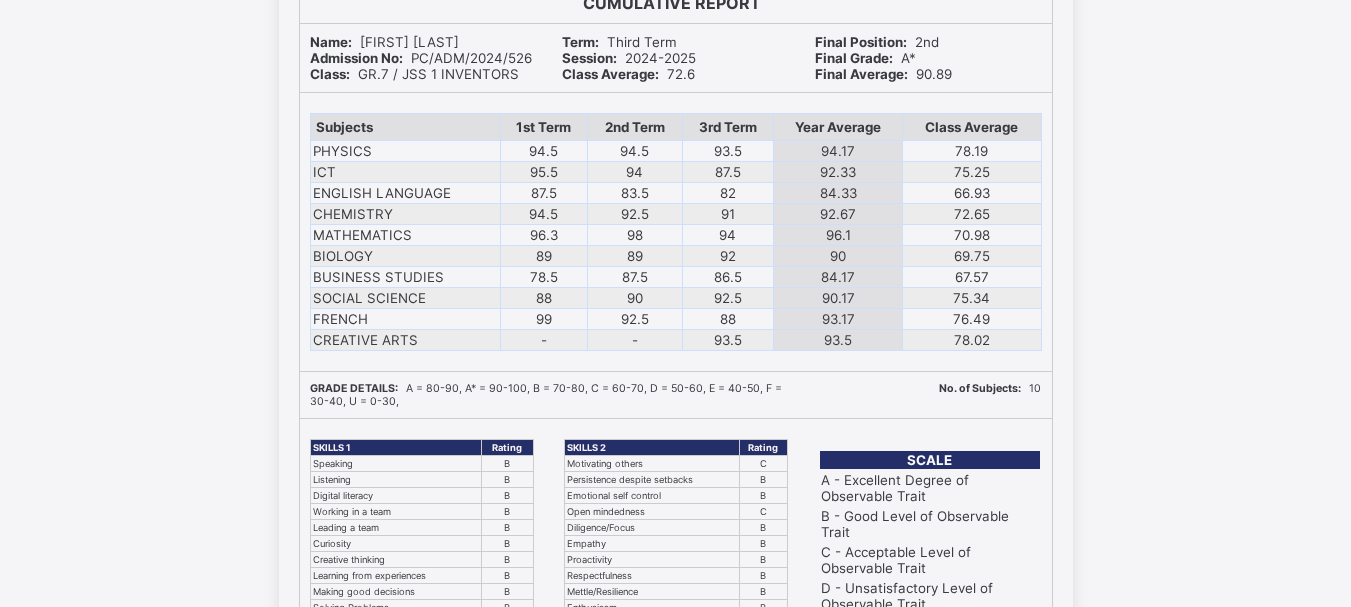 click on "PRIME COLLEGE KANO [NUMBER][STREET], [CITY]-[COUNTRY] CUMULATIVE REPORT   Name: [FIRST] [LAST] Admission No:  PC/ADM/2024/526 Class: GR.7 / JSS 1 INVENTORS Term:  Third Term Session:  2024-2025 Class Average:  72.6 Final Position: 2nd Final Grade: A* Final Average: 90.89 Subjects 1st Term 2nd Term 3rd Term Year Average Class Average PHYSICS 94.5 94.5 93.5 94.17 78.19 ICT 95.5 94 87.5 92.33 75.25 ENGLISH LANGUAGE 87.5 83.5 82 84.33 66.93 CHEMISTRY 94.5 92.5 91 92.67 72.65 MATHEMATICS 96.3 98 94 96.1 70.98 BIOLOGY 89 89 92 90 69.75 BUSINESS STUDIES 78.5 87.5 86.5 84.17 67.57 SOCIAL SCIENCE  88 90 92.5 90.17 75.34 FRENCH 99 92.5 88 93.17 76.49 CREATIVE ARTS - - 93.5 93.5 78.02 GRADE DETAILS: A = 80-90, A* = 90-100, B = 70-80, C = 60-70, D = 50-60, E = 40-50, F = 30-40, U = 0-30, No. of Subjects: 10 SKILLS 1 Rating Speaking  B Listening  B Digital literacy  B Working in a team  B Leading a team  B Curiosity  B Creative thinking  B Learning from experiences  B Making good decisions  B B B SKILLS 2 C" at bounding box center (675, 423) 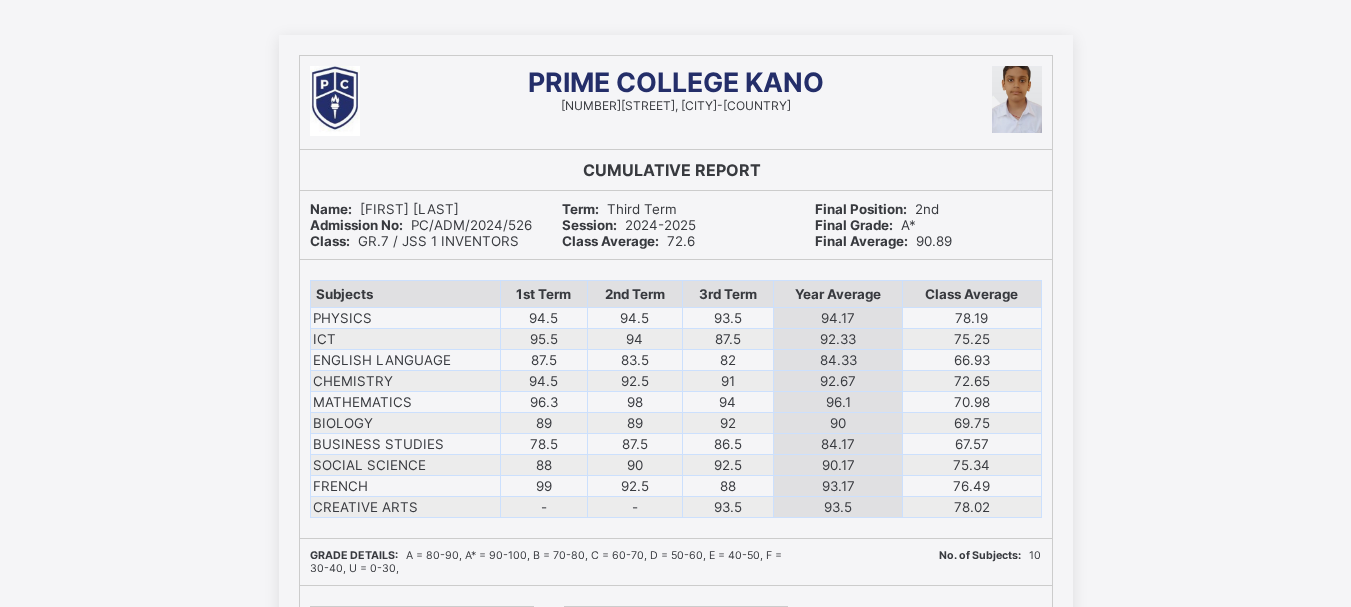 scroll, scrollTop: 99, scrollLeft: 0, axis: vertical 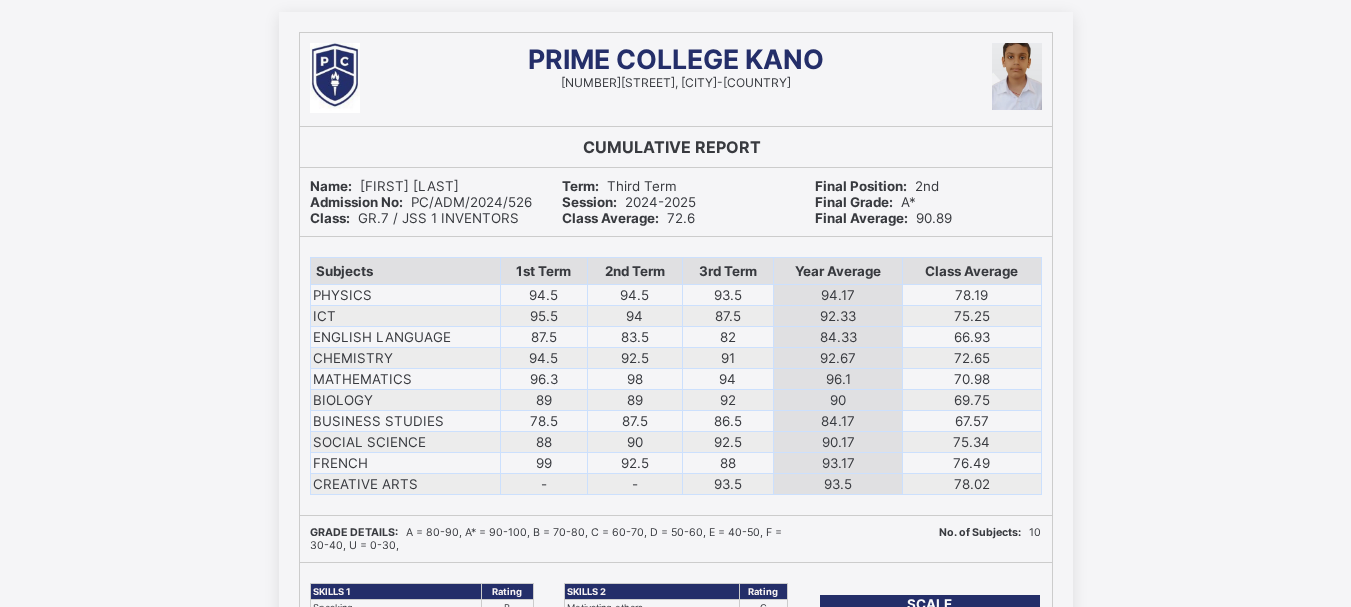 click on "Subjects 1st Term 2nd Term 3rd Term Year Average Class Average PHYSICS 94.5 94.5 93.5 94.17 78.19 ICT 95.5 94 87.5 92.33 75.25 ENGLISH LANGUAGE 87.5 83.5 82 84.33 66.93 CHEMISTRY 94.5 92.5 91 92.67 72.65 MATHEMATICS 96.3 98 94 96.1 70.98 BIOLOGY 89 89 92 90 69.75 BUSINESS STUDIES 78.5 87.5 86.5 84.17 67.57 SOCIAL SCIENCE  88 90 92.5 90.17 75.34 FRENCH 99 92.5 88 93.17 76.49 CREATIVE ARTS - - 93.5 93.5 78.02" at bounding box center (676, 376) 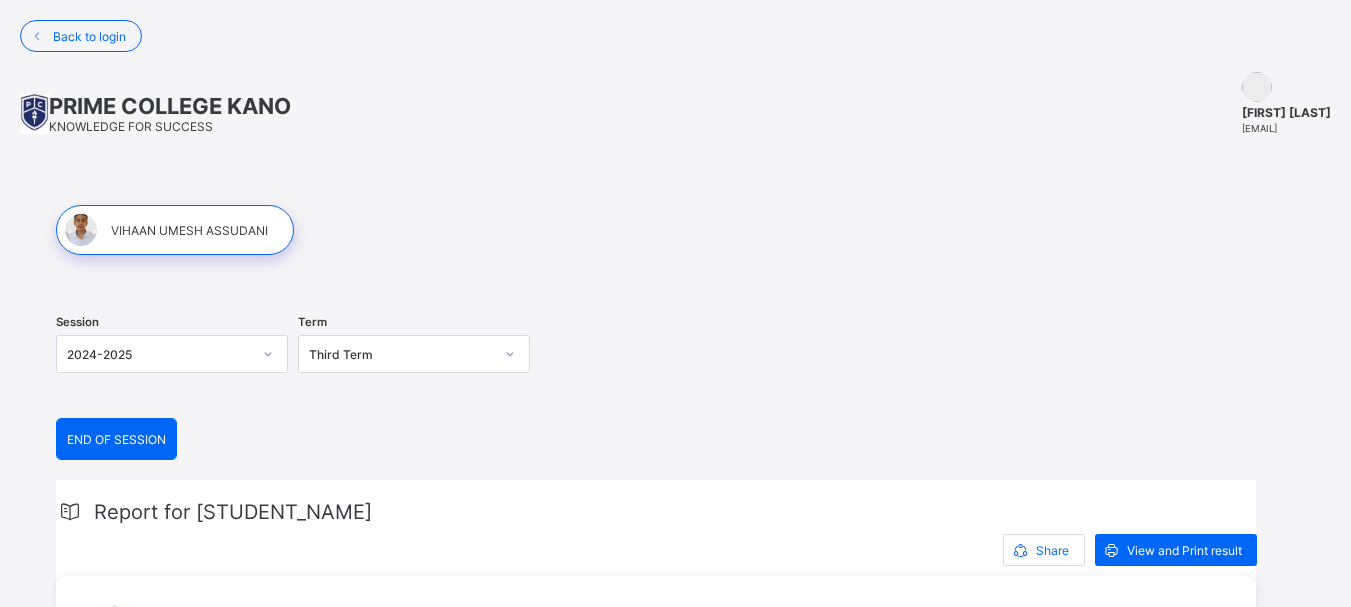 scroll, scrollTop: 0, scrollLeft: 0, axis: both 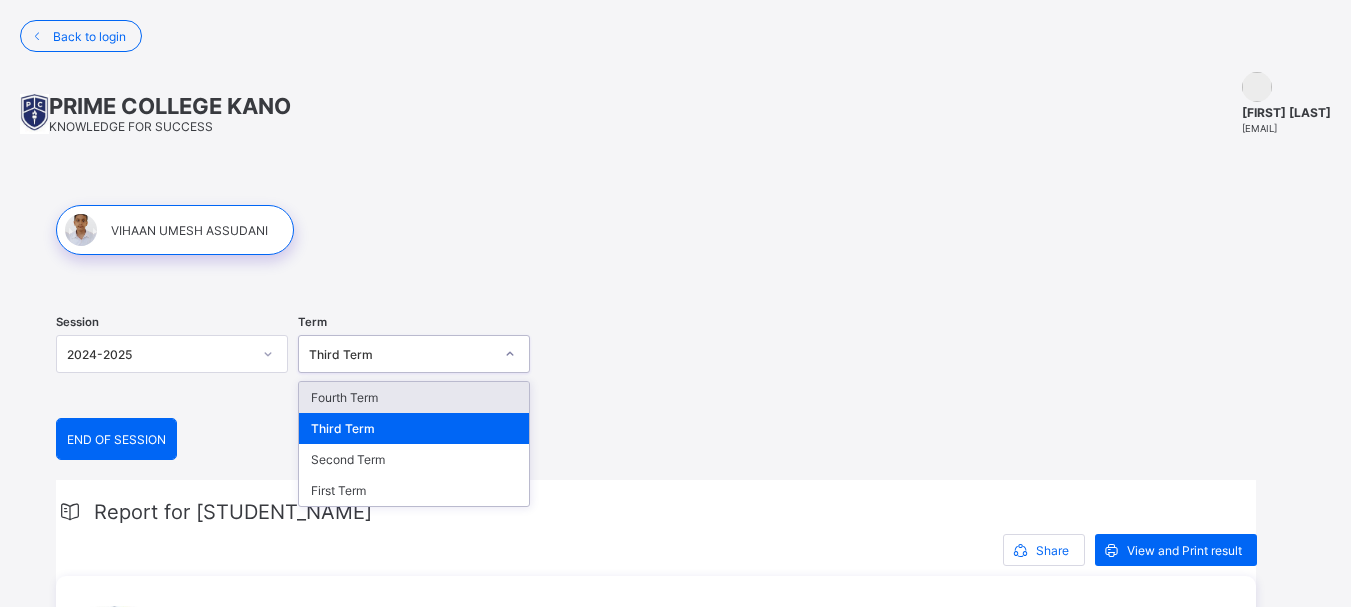 click on "Third Term" at bounding box center (401, 354) 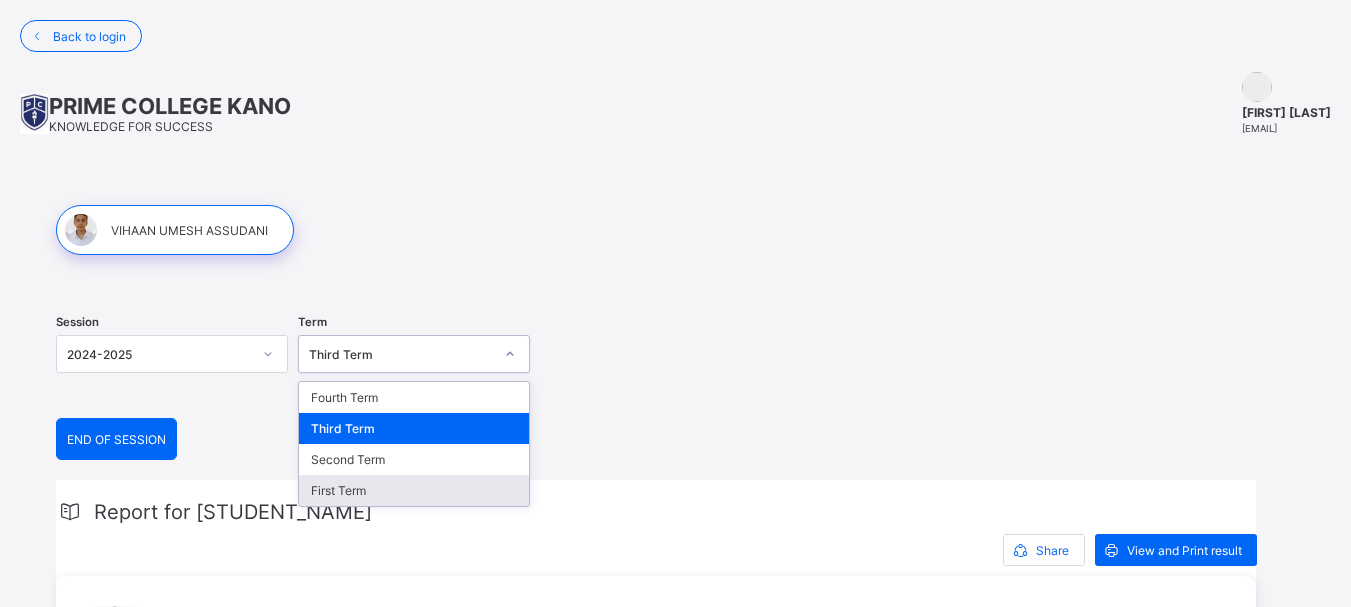 click on "First Term" at bounding box center (414, 490) 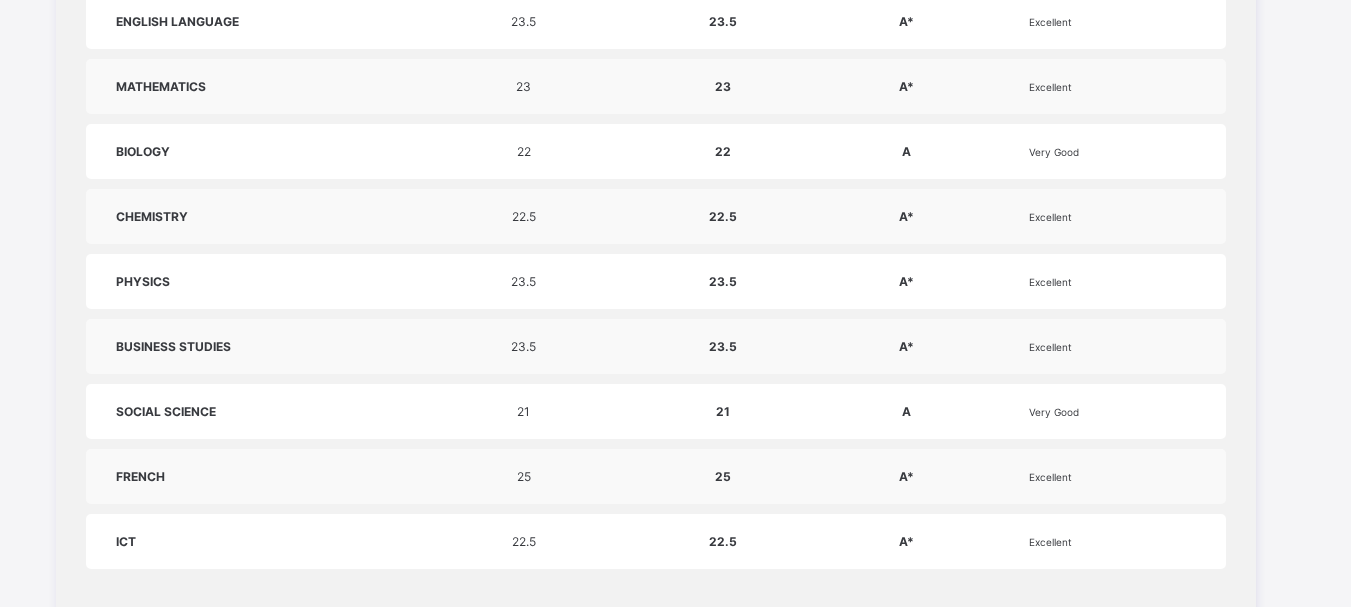 scroll, scrollTop: 1024, scrollLeft: 0, axis: vertical 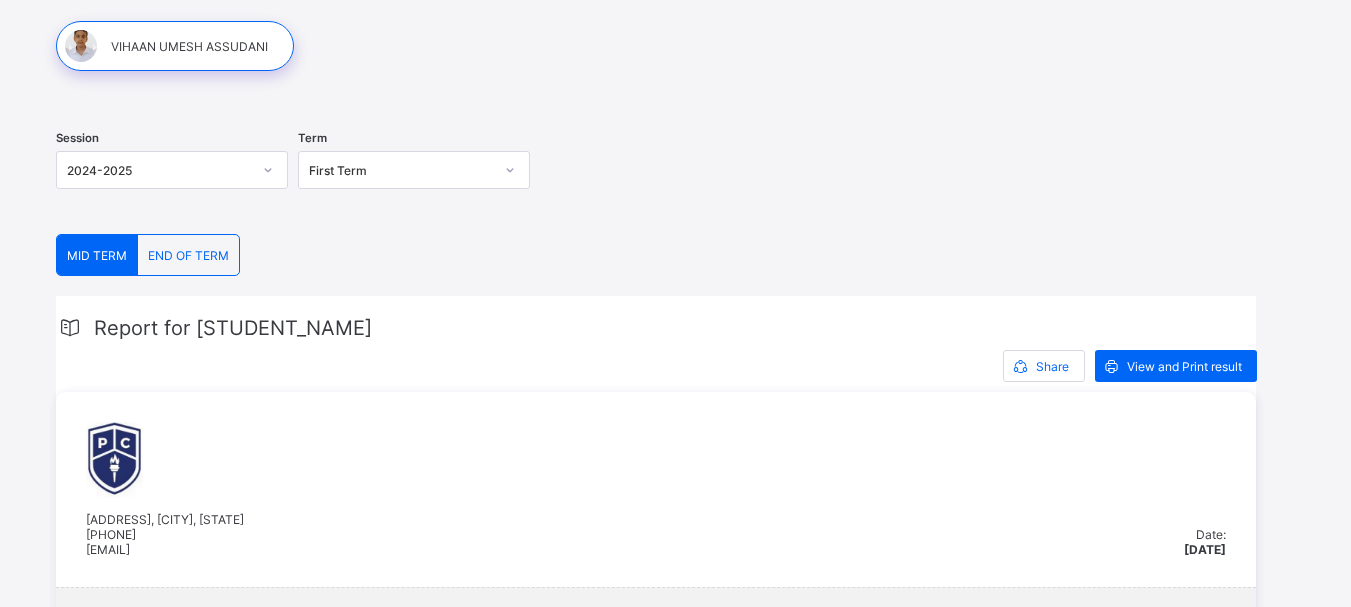 click on "END OF TERM" at bounding box center [188, 255] 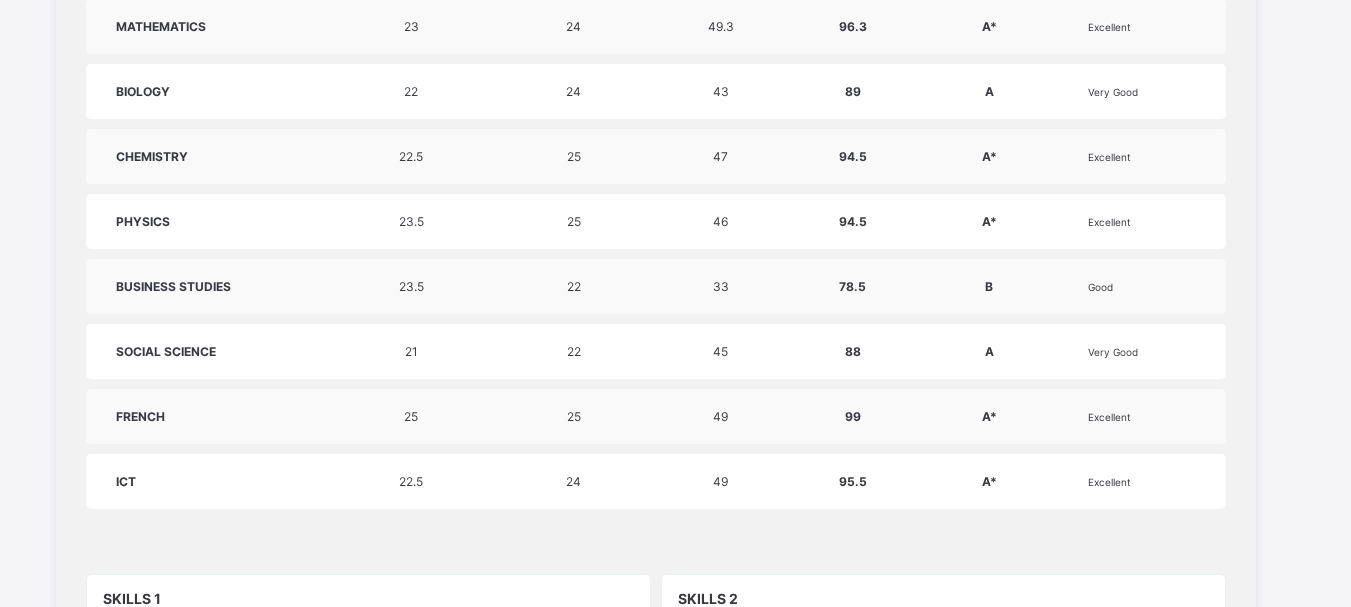 scroll, scrollTop: 1080, scrollLeft: 0, axis: vertical 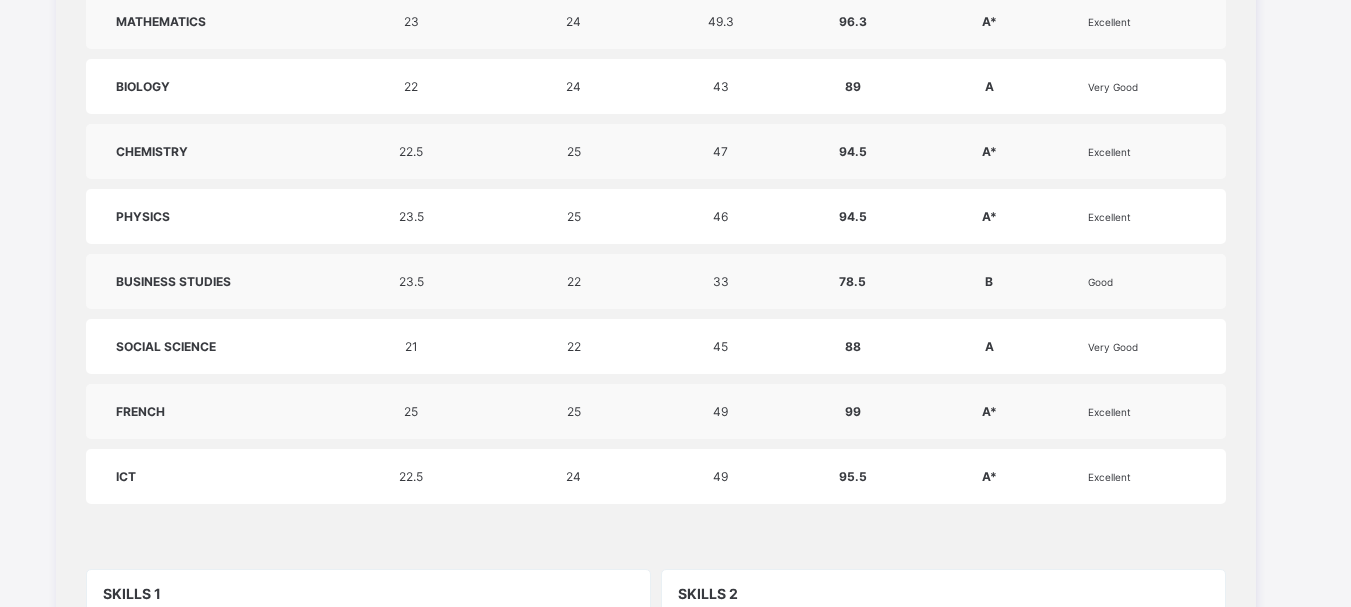 drag, startPoint x: 1349, startPoint y: 363, endPoint x: 1365, endPoint y: 369, distance: 17.088007 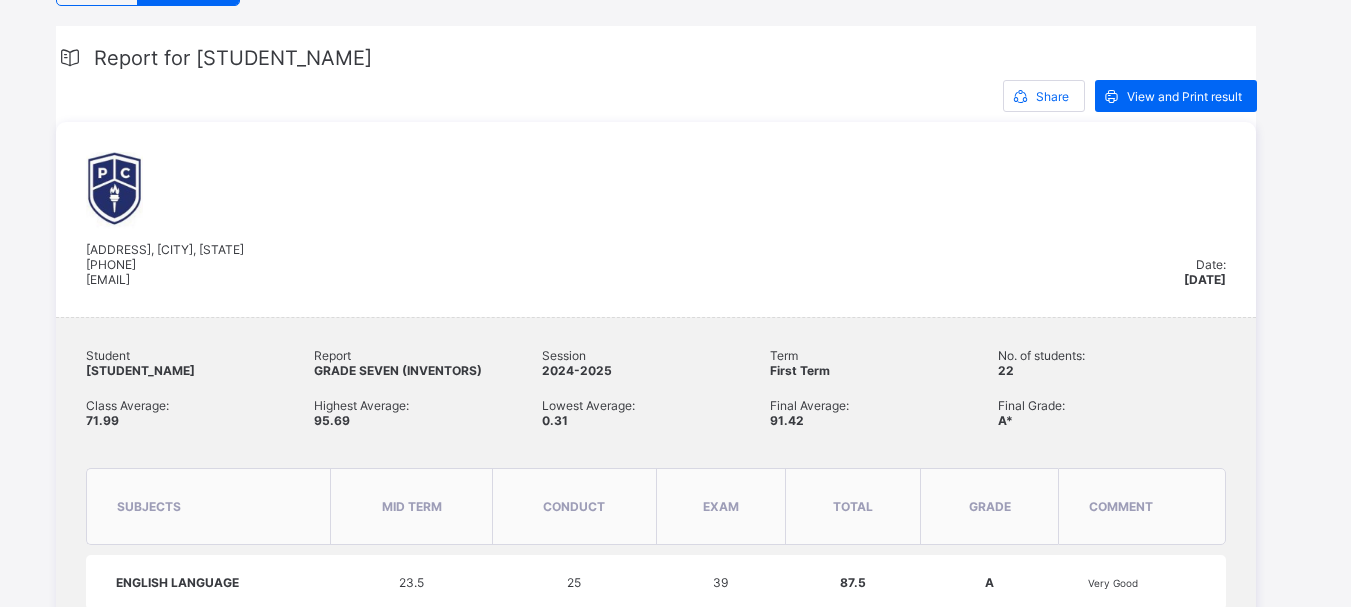 scroll, scrollTop: 30, scrollLeft: 0, axis: vertical 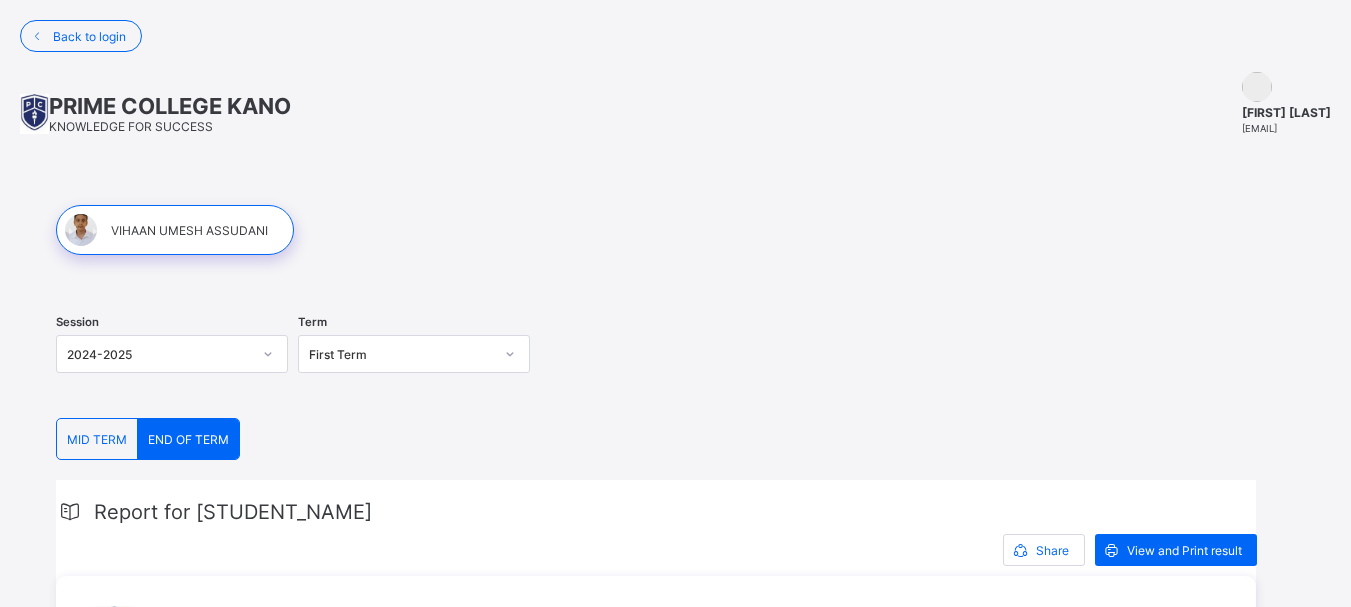 click on "END OF TERM" at bounding box center (188, 439) 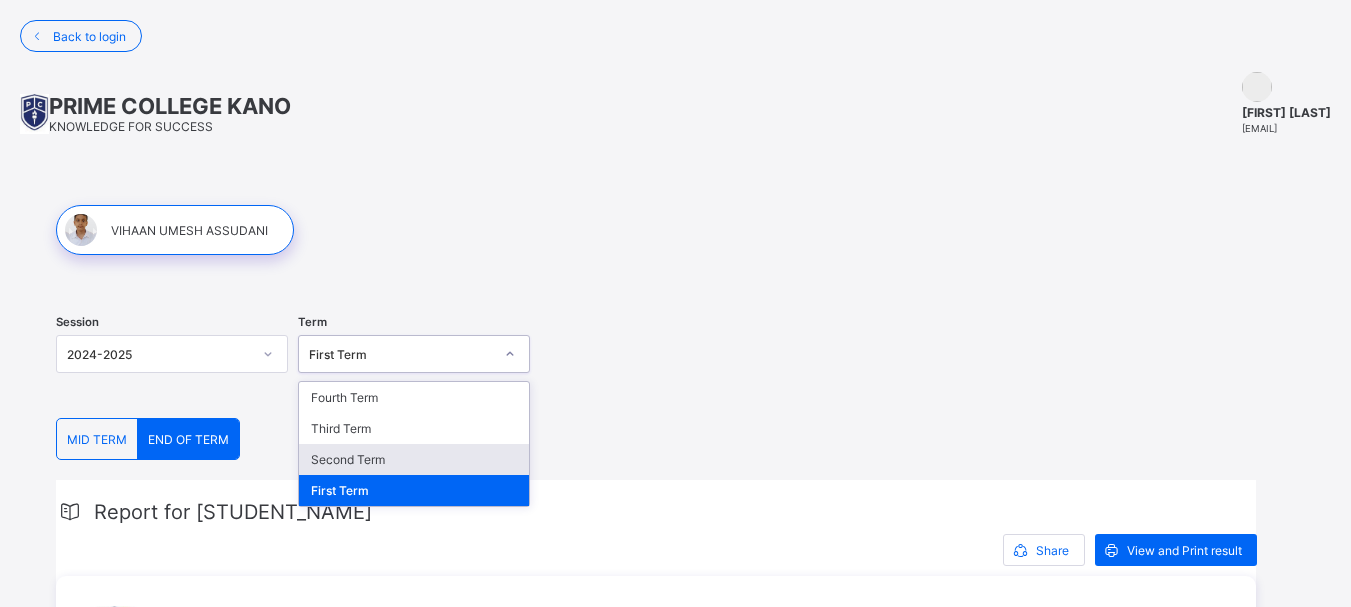 drag, startPoint x: 425, startPoint y: 357, endPoint x: 416, endPoint y: 466, distance: 109.370926 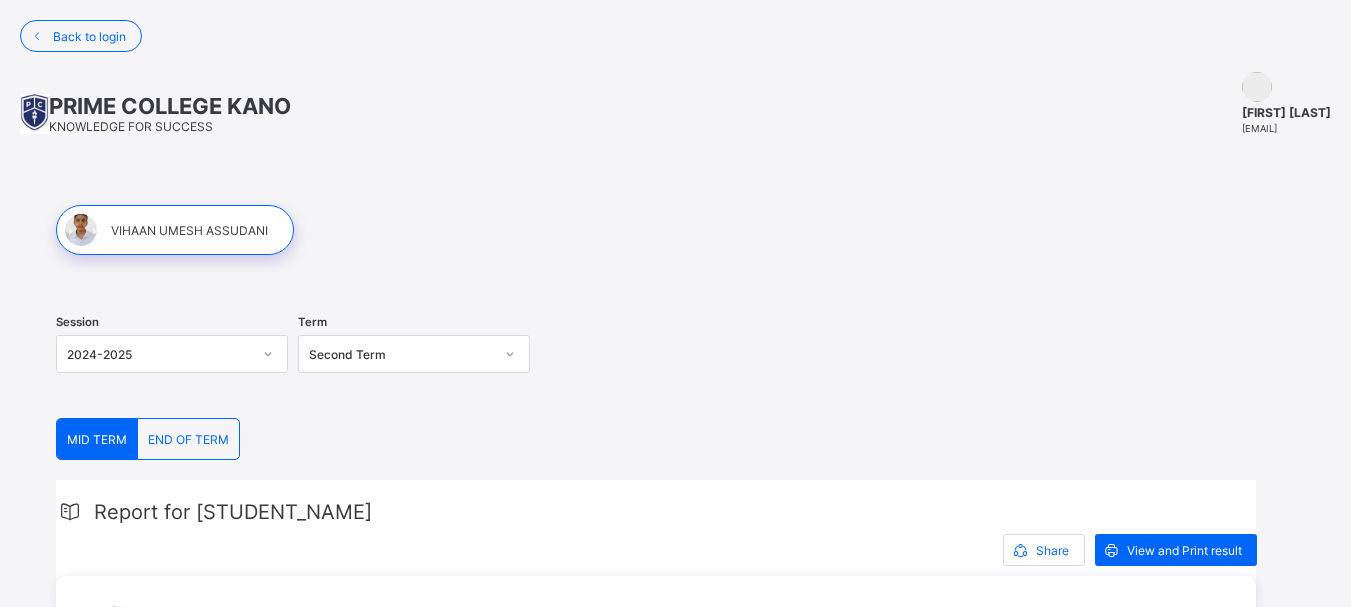 click on "END OF TERM" at bounding box center (188, 439) 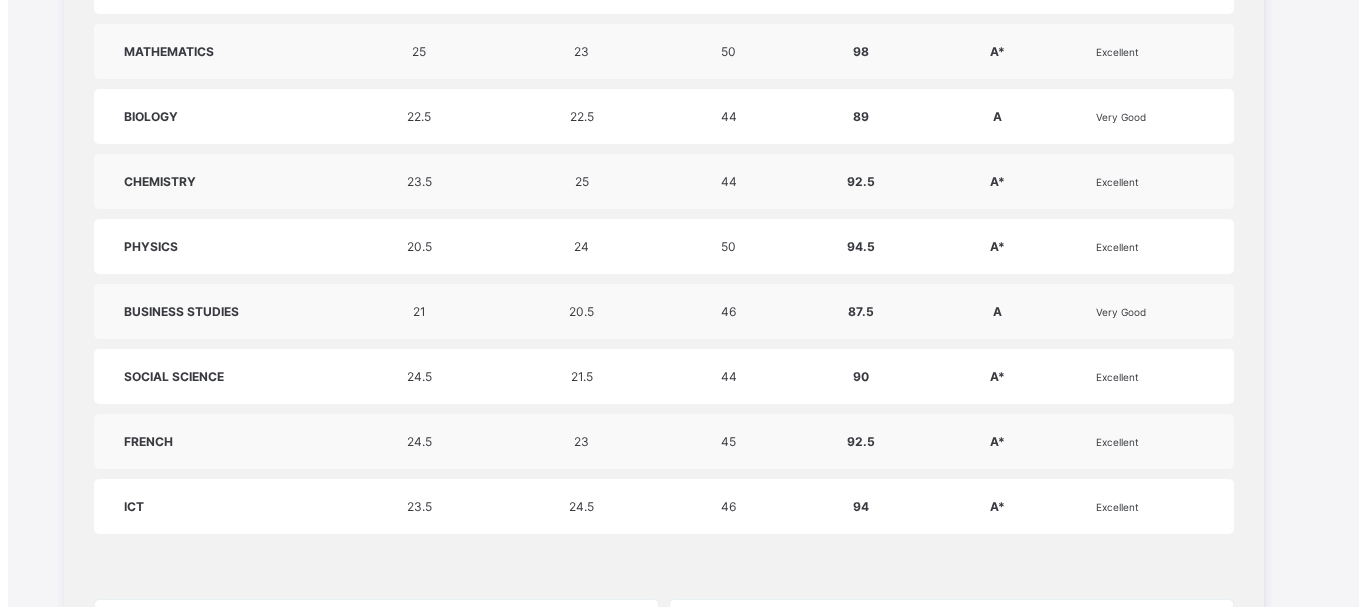 scroll, scrollTop: 1054, scrollLeft: 0, axis: vertical 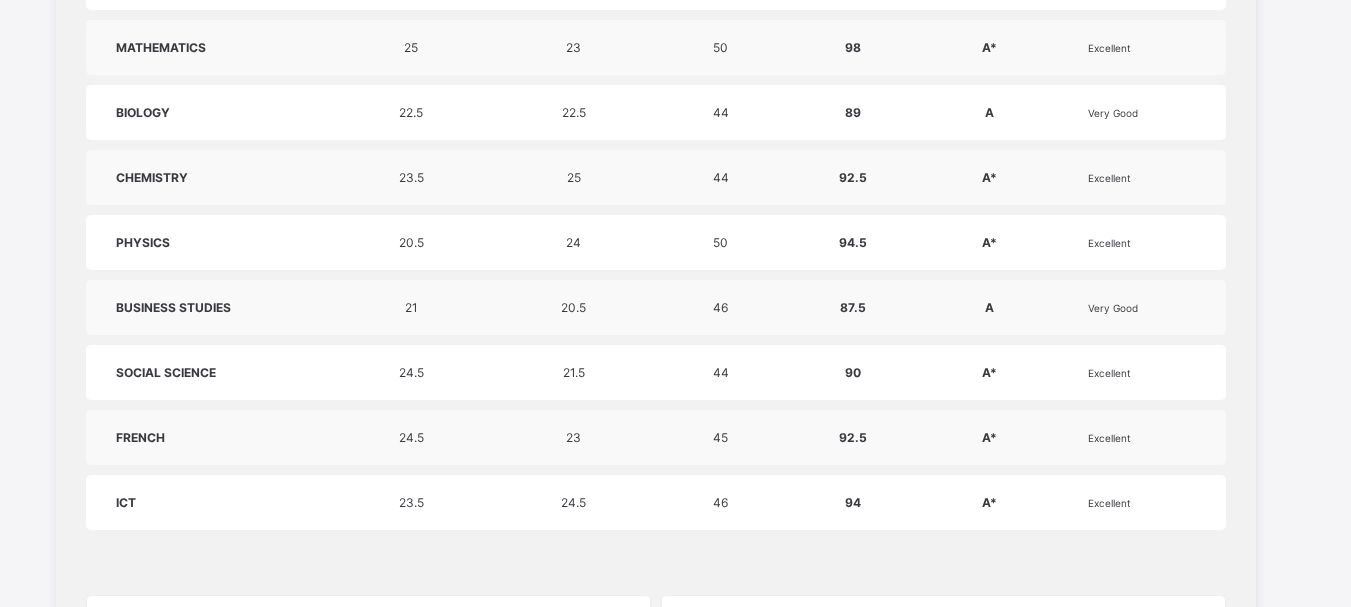 click on "Excellent" at bounding box center (1142, 372) 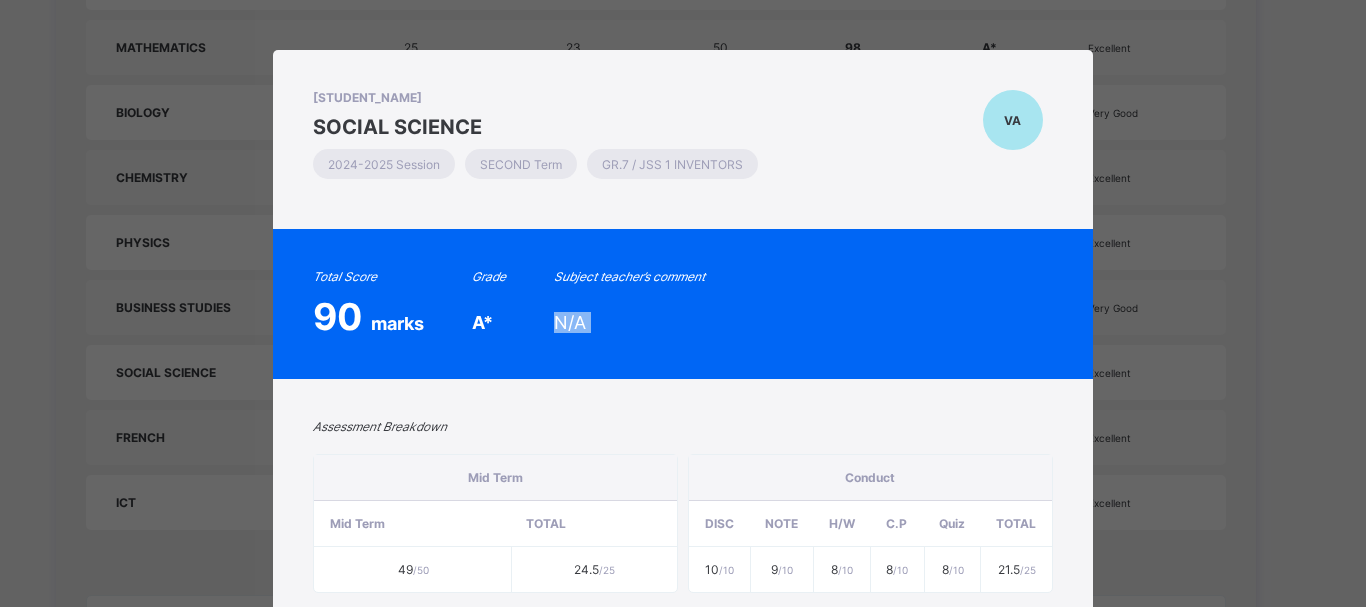 drag, startPoint x: 1190, startPoint y: 378, endPoint x: 1354, endPoint y: 358, distance: 165.21501 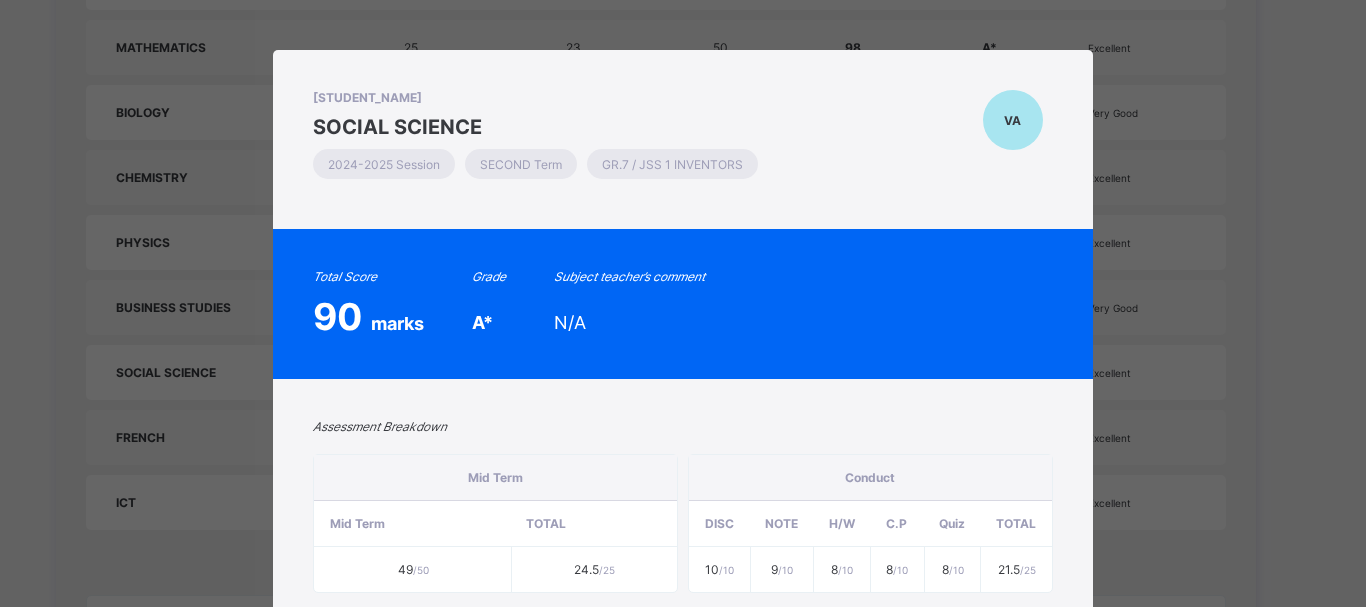 click on "VIHAAN UMESH ASSUDANI SOCIAL SCIENCE  2024-2025 Session SECOND Term GR.7 / JSS 1 INVENTORS VA     Total Score     90     marks       Grade       A*       Subject teacher’s comment       N/A     Assessment Breakdown   Mid Term    Mid Term        Total     49 /50 24.5 /25 Conduct    DISC     NOTE     H/W     C.P     Quiz       Total     10 /10 9 /10 8 /10 8 /10 8 /10 21.5 /25 Exam   Exam       Total     44 /50 44 /50   Performance across assessments   0 25 50 75 100 Mid Term  Conduct  Exam Close" at bounding box center (683, 303) 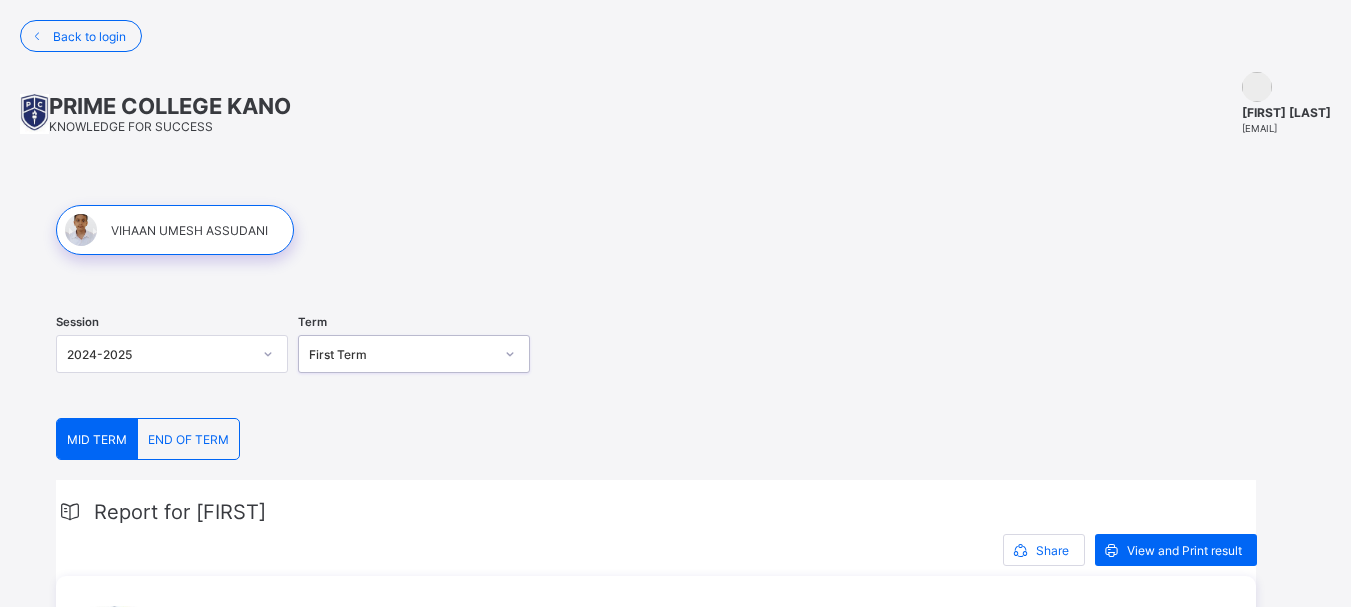 scroll, scrollTop: 0, scrollLeft: 0, axis: both 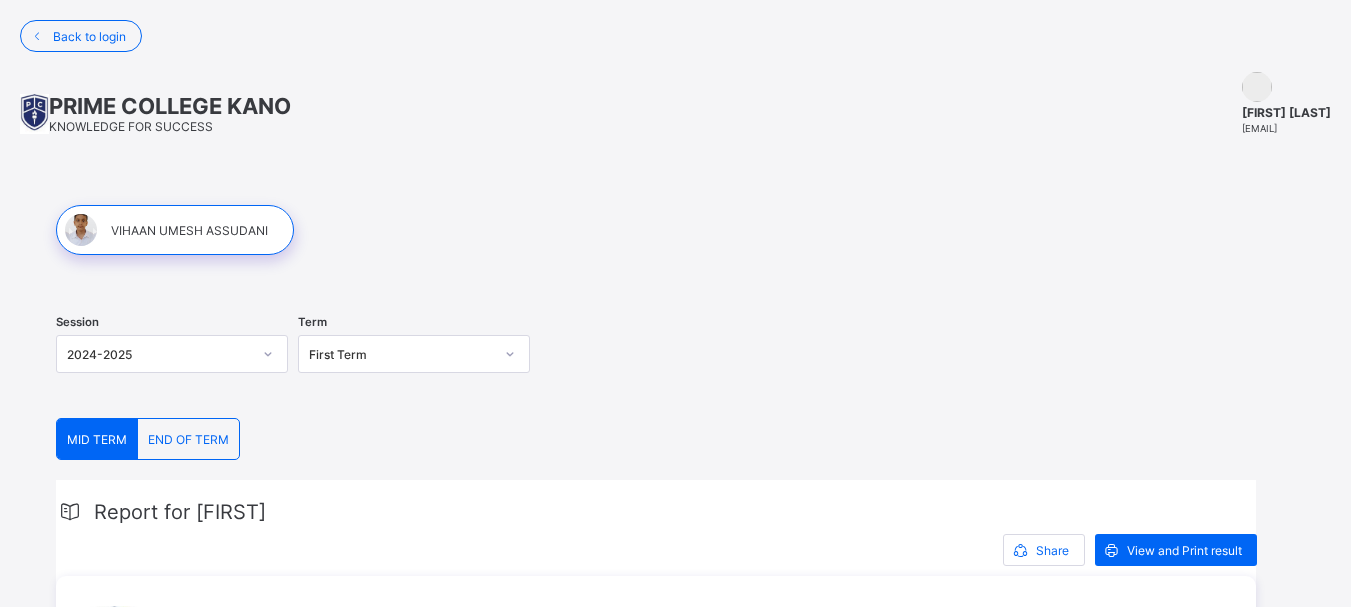 click on "END OF TERM" at bounding box center (188, 439) 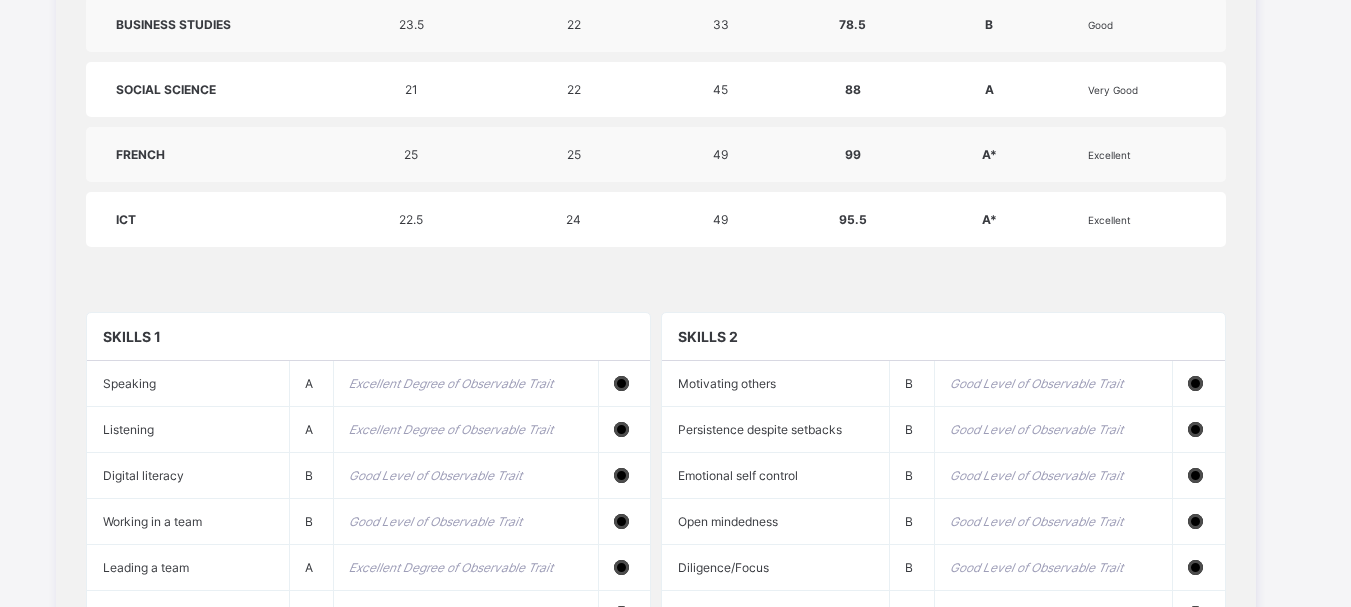 scroll, scrollTop: 1341, scrollLeft: 0, axis: vertical 